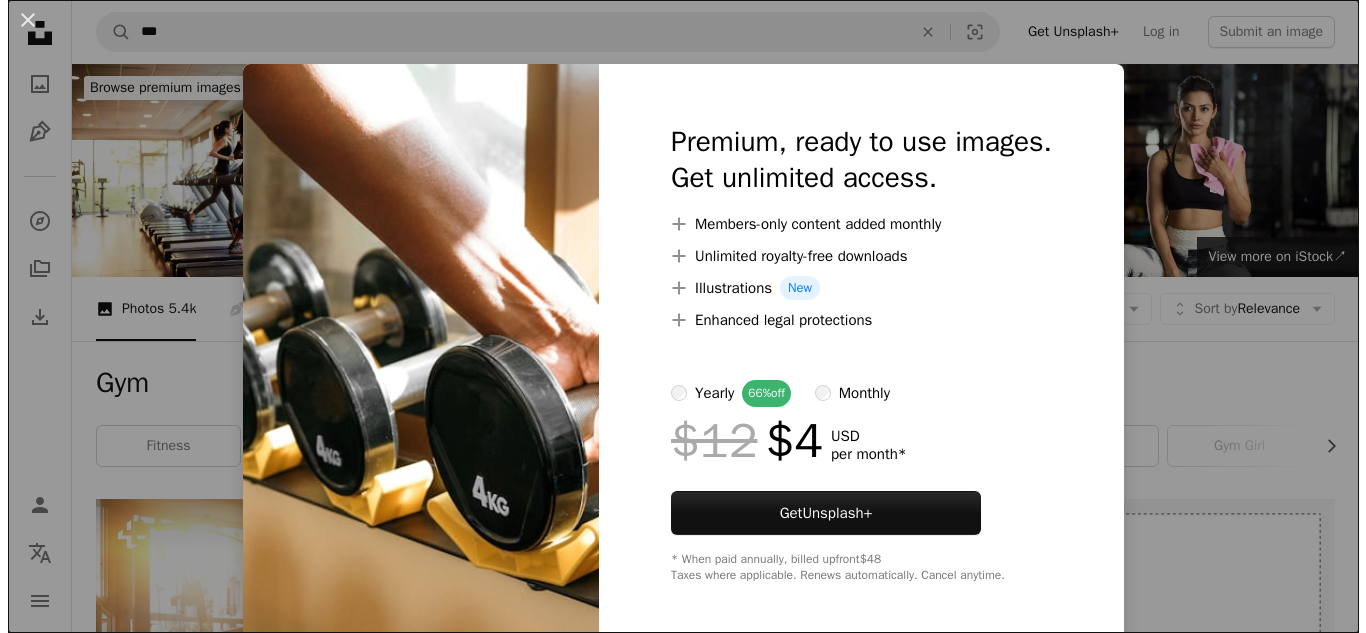 scroll, scrollTop: 1765, scrollLeft: 0, axis: vertical 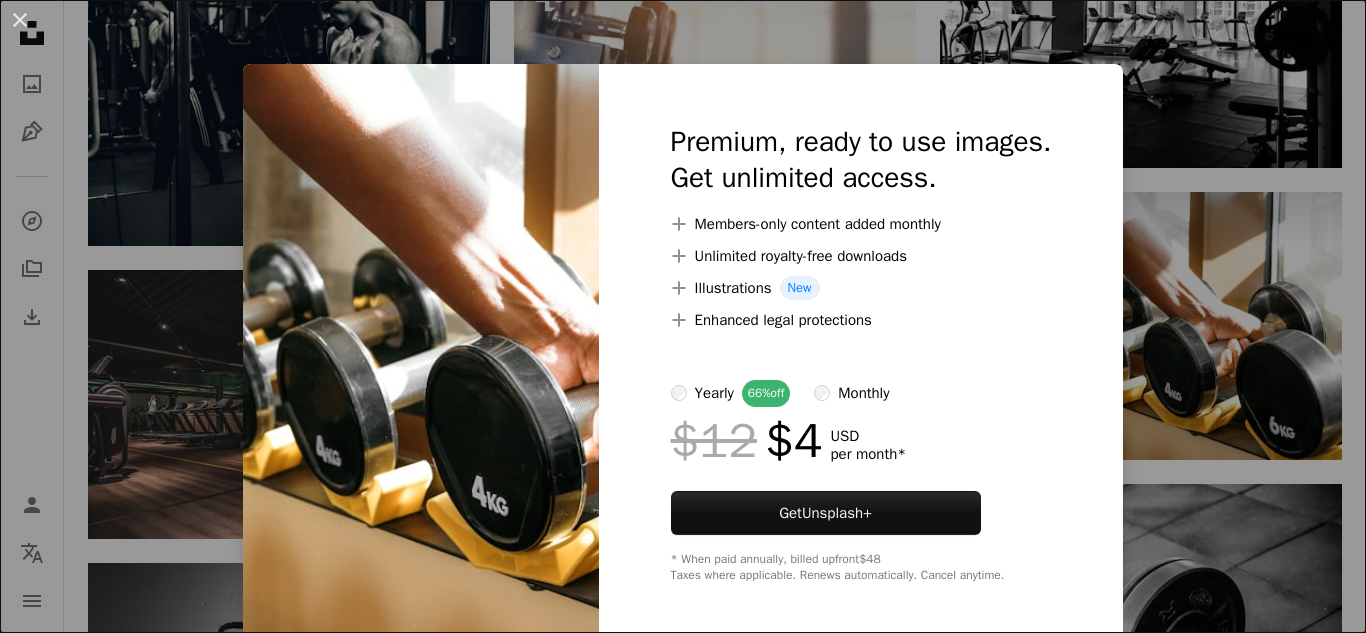 click on "An X shape Premium, ready to use images. Get unlimited access. A plus sign Members-only content added monthly A plus sign Unlimited royalty-free downloads A plus sign Illustrations  New A plus sign Enhanced legal protections yearly 66%  off monthly $12   $4 USD per month * Get  Unsplash+ * When paid annually, billed upfront  $48 Taxes where applicable. Renews automatically. Cancel anytime." at bounding box center [683, 316] 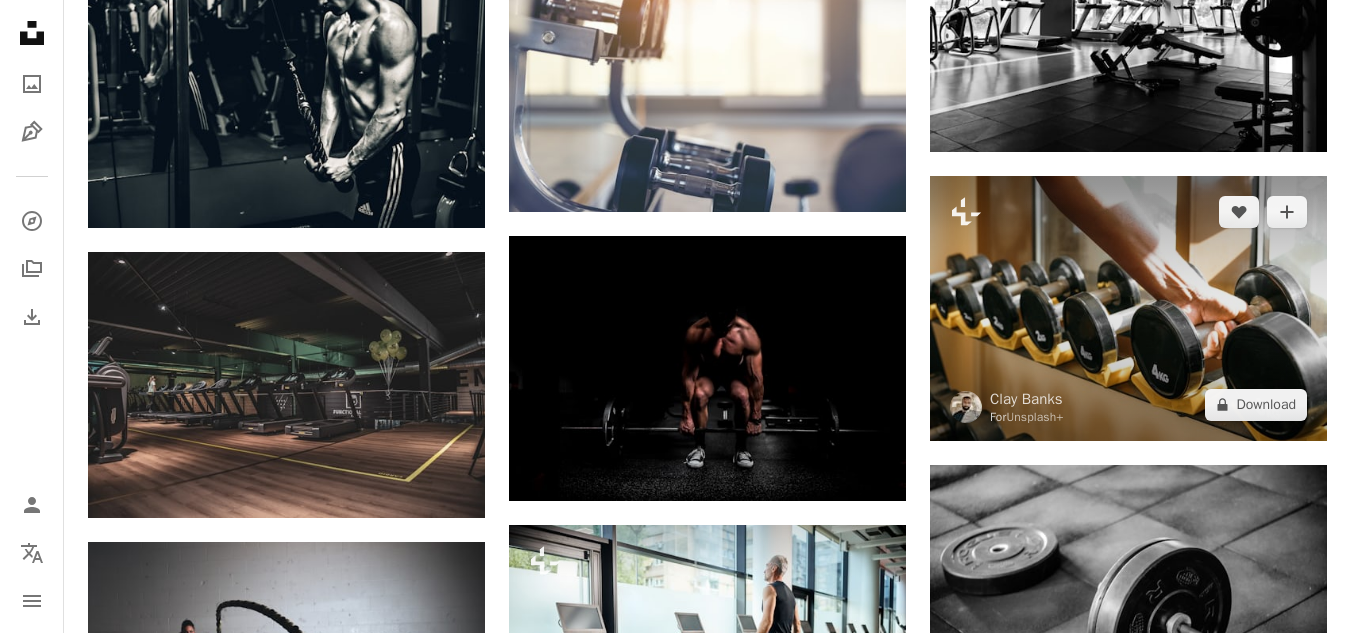 click at bounding box center (1128, 308) 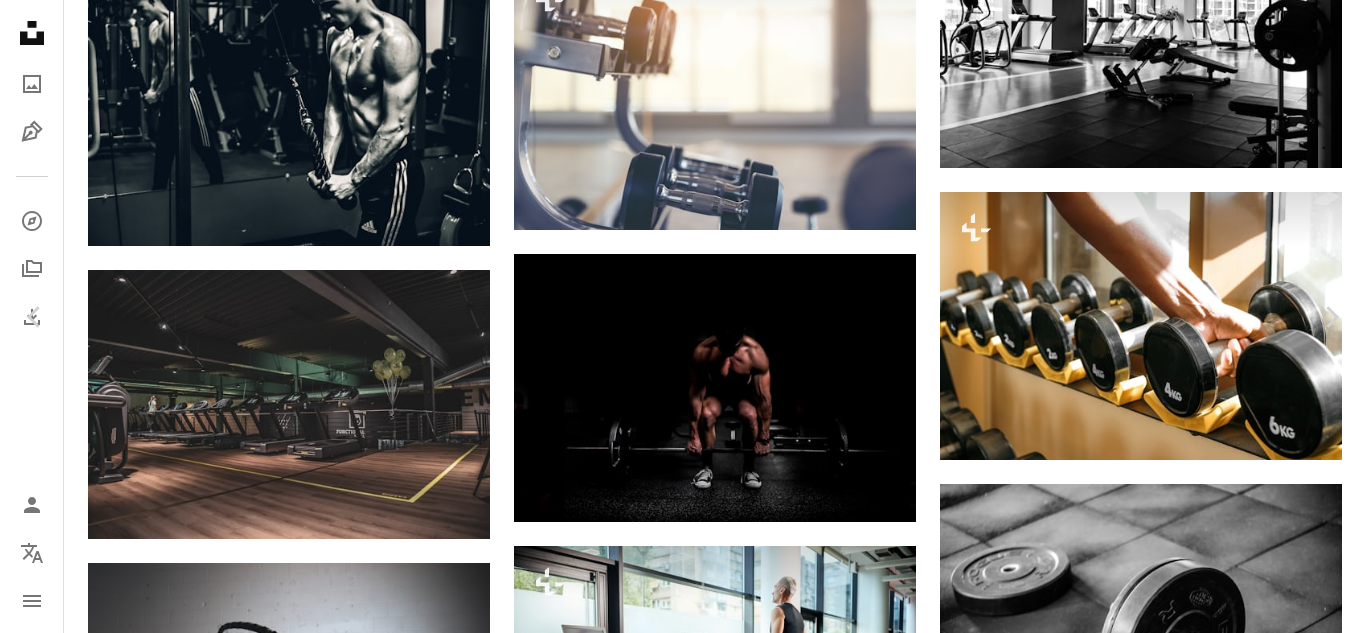 click on "A plus sign" 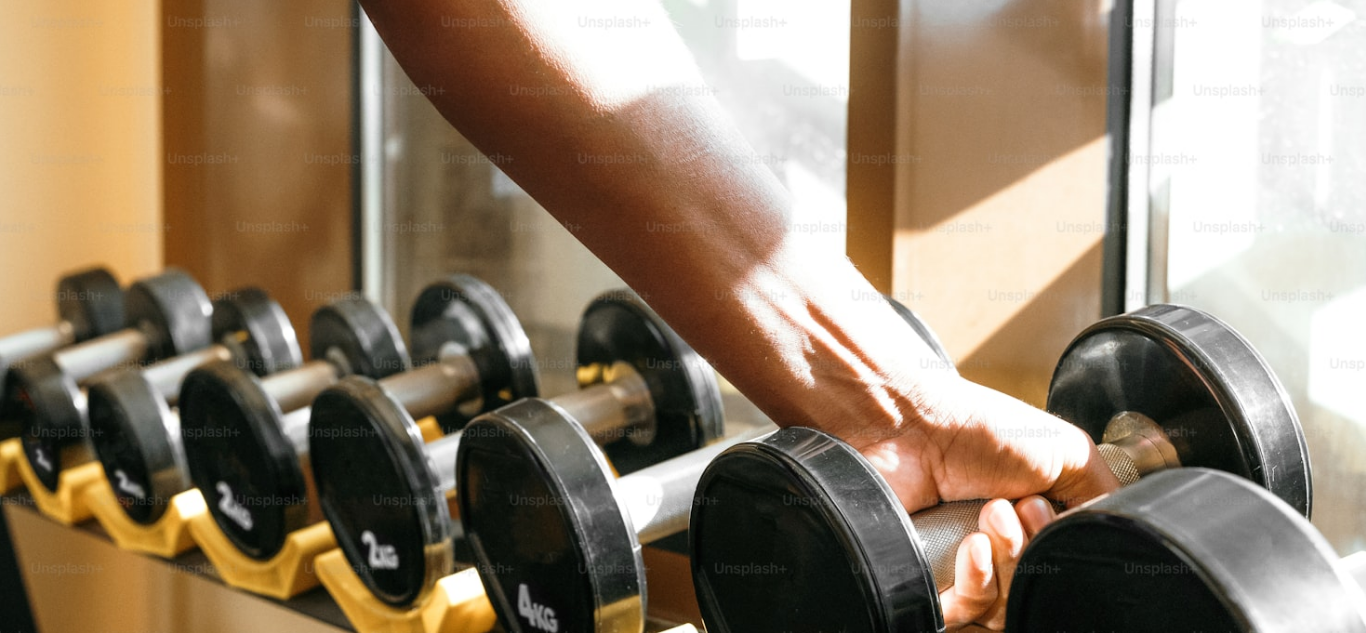 scroll, scrollTop: 130, scrollLeft: 0, axis: vertical 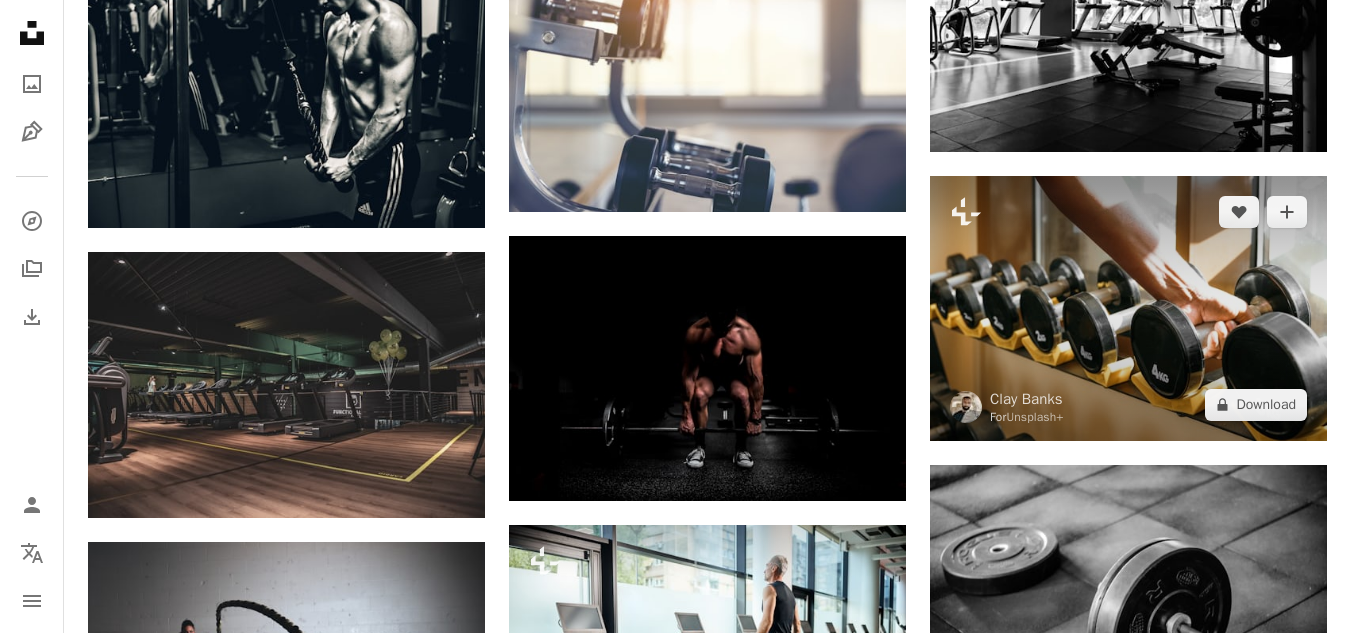 click at bounding box center [1128, 308] 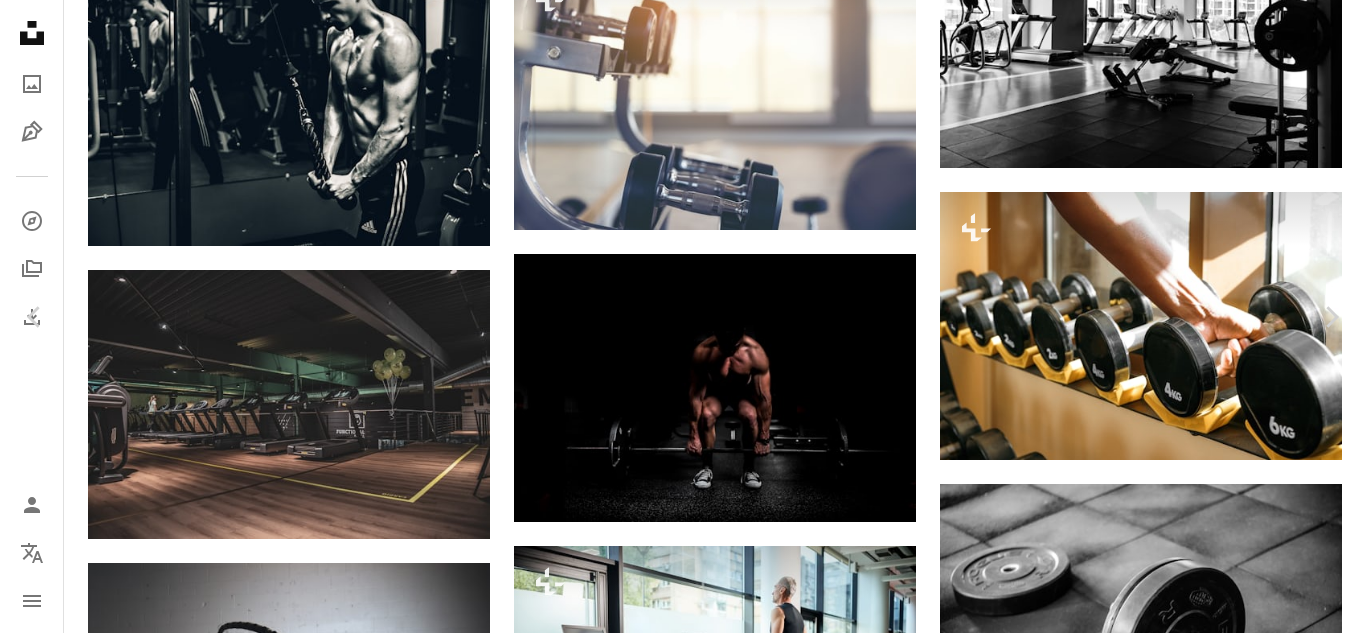 click at bounding box center [675, 3273] 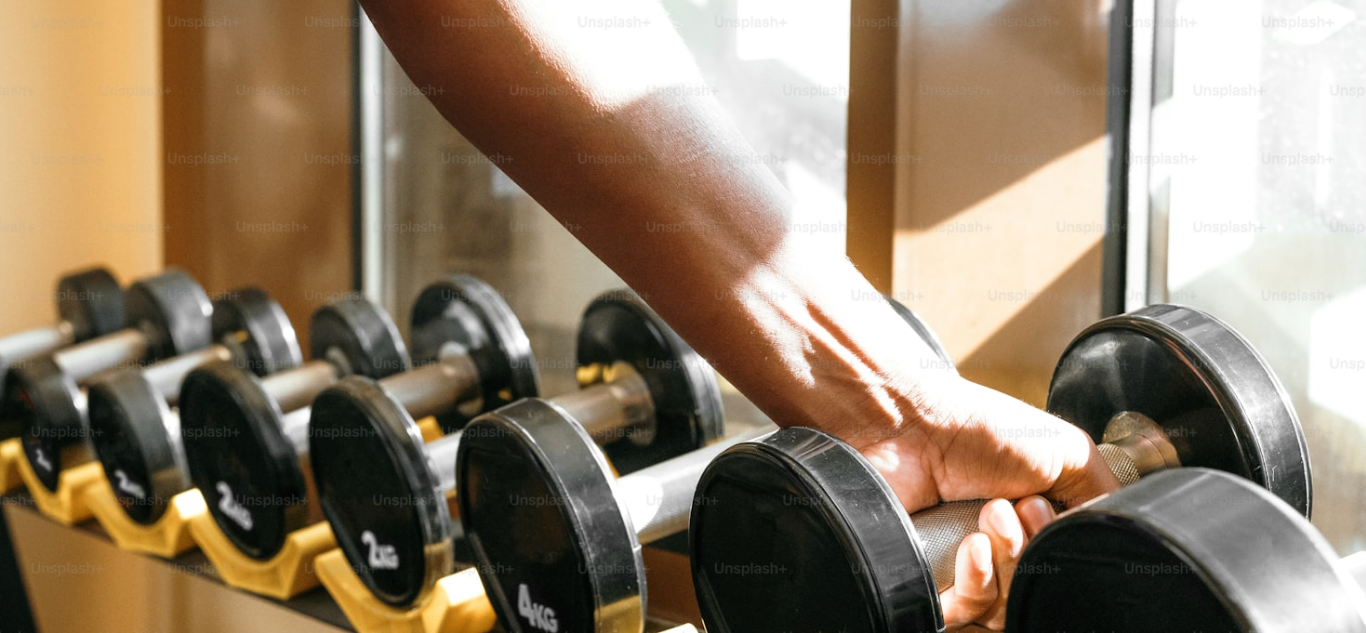 scroll, scrollTop: 130, scrollLeft: 0, axis: vertical 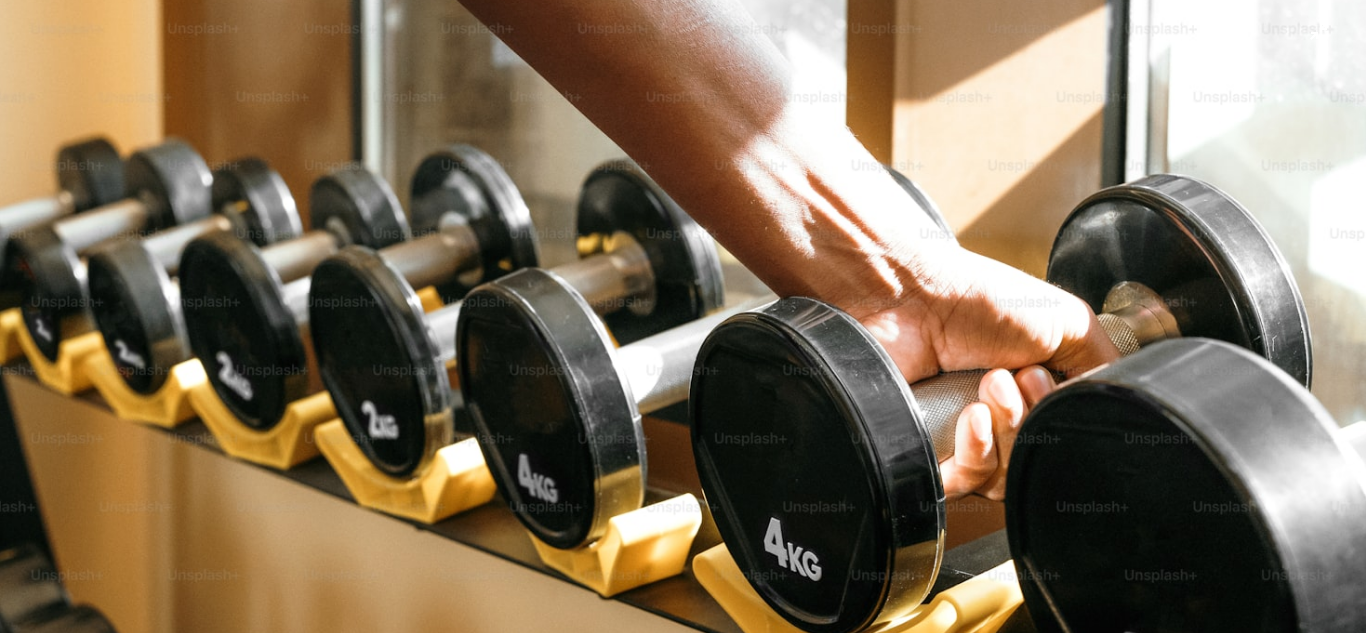 click at bounding box center (683, 325) 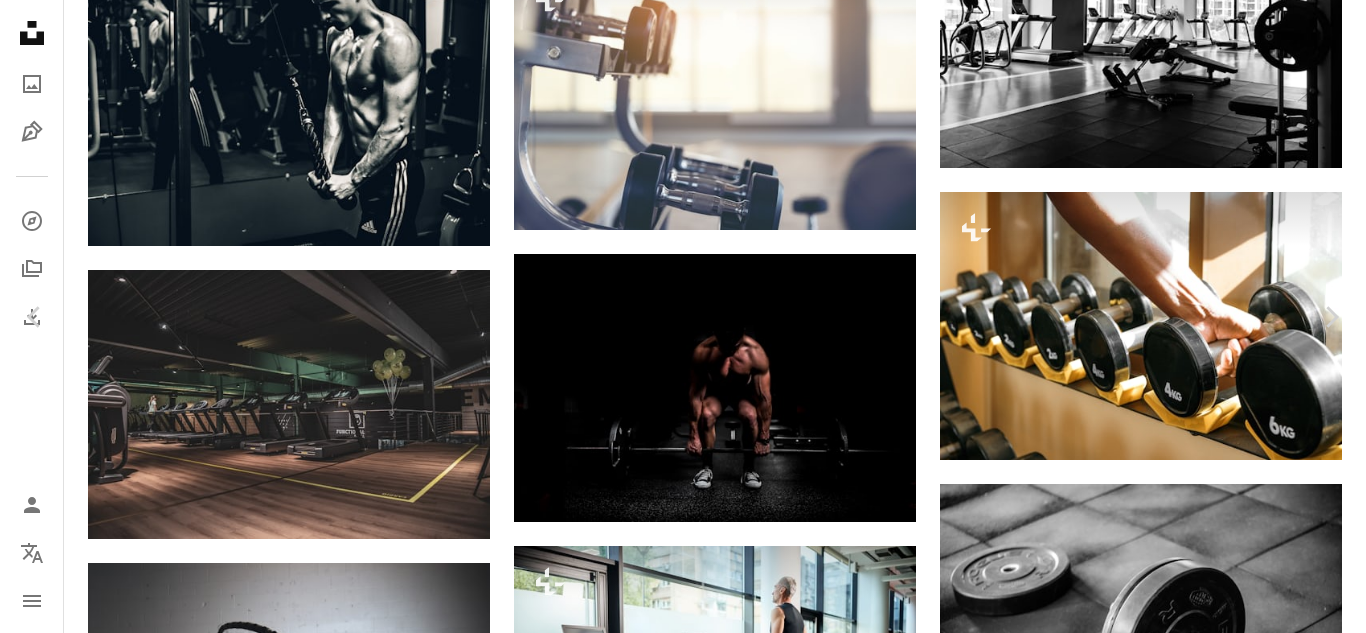 scroll, scrollTop: 36, scrollLeft: 0, axis: vertical 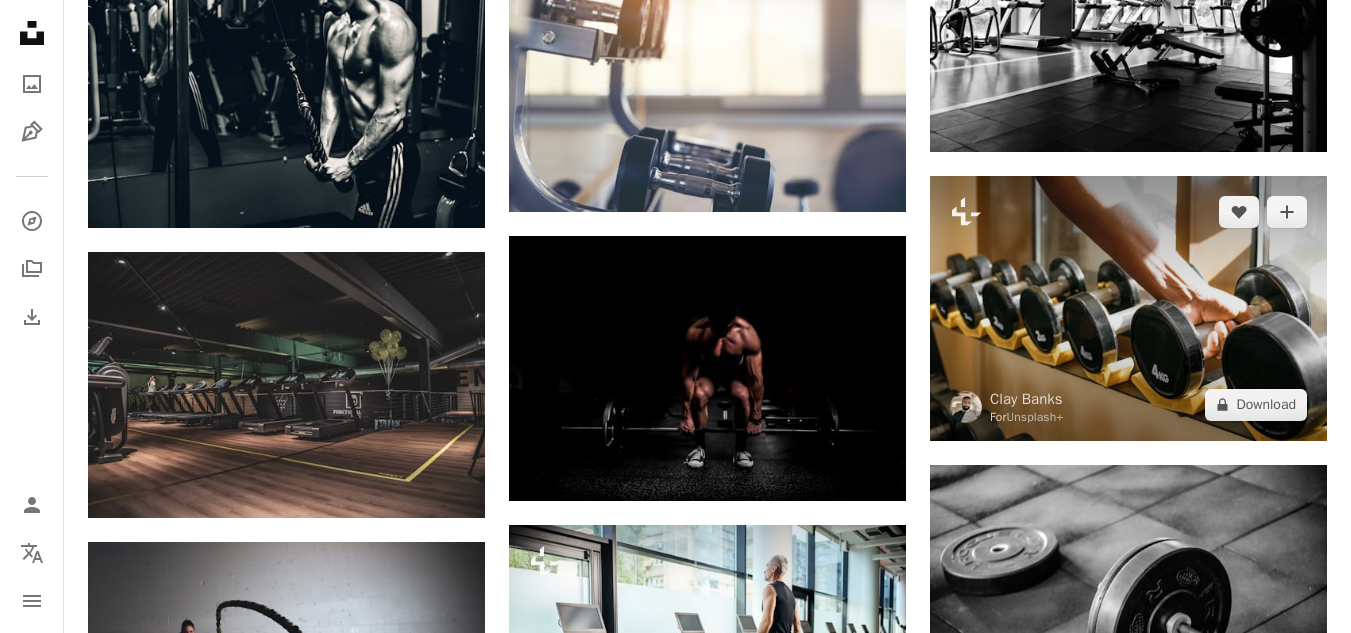 click at bounding box center [1128, 308] 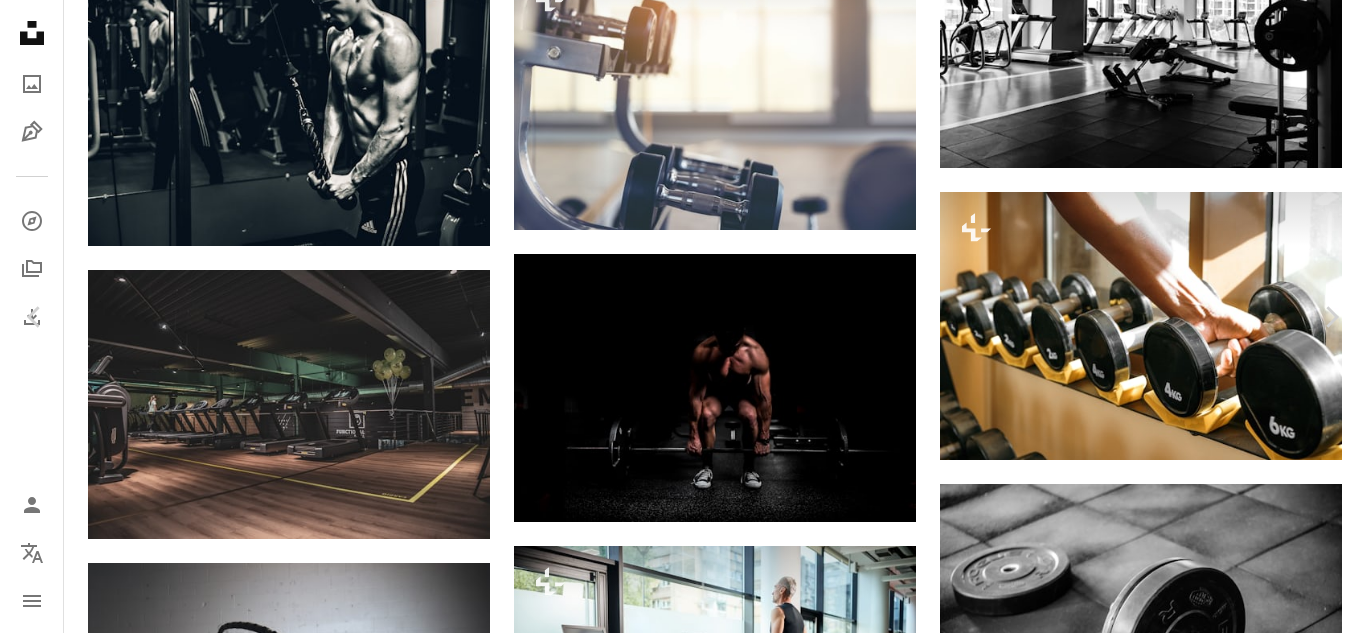 click on "An X shape" at bounding box center (20, 20) 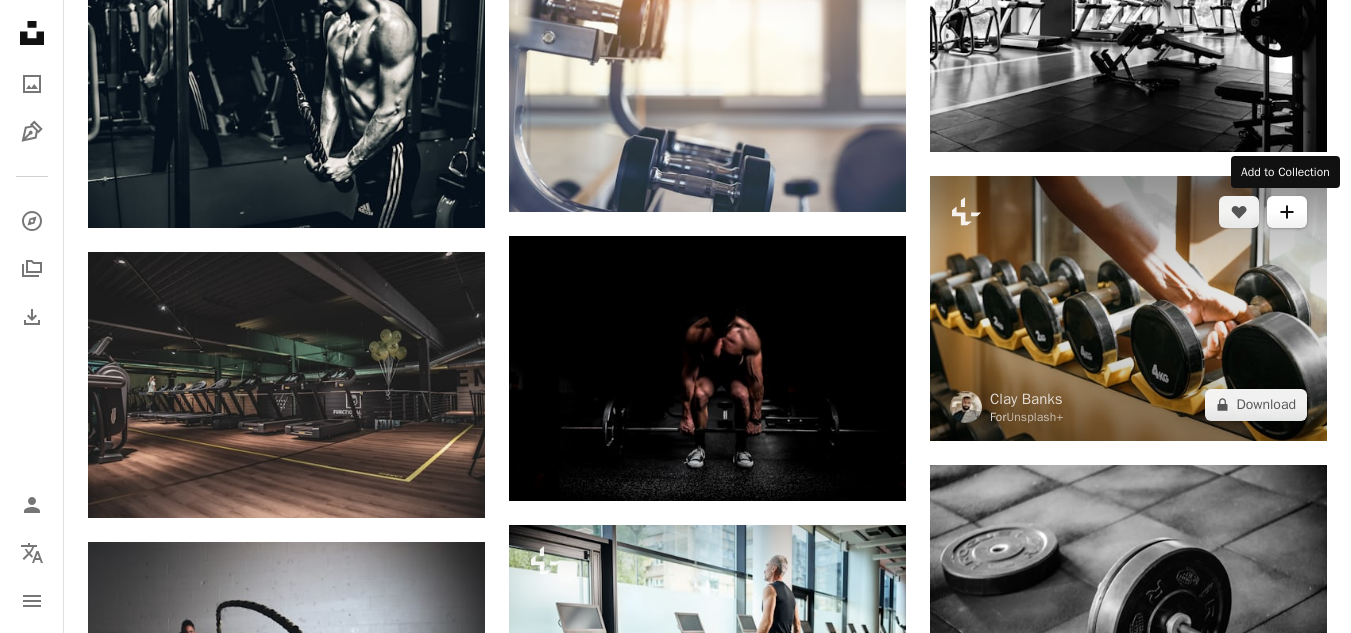 click on "A plus sign" 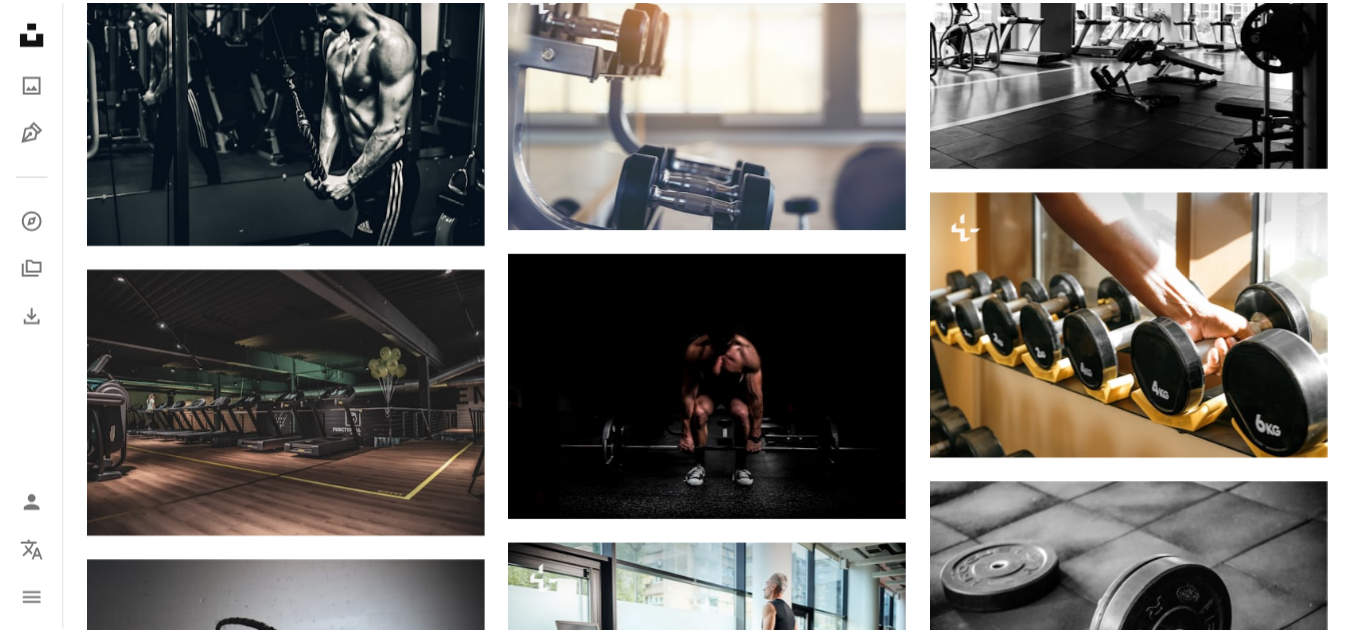 scroll, scrollTop: 0, scrollLeft: 0, axis: both 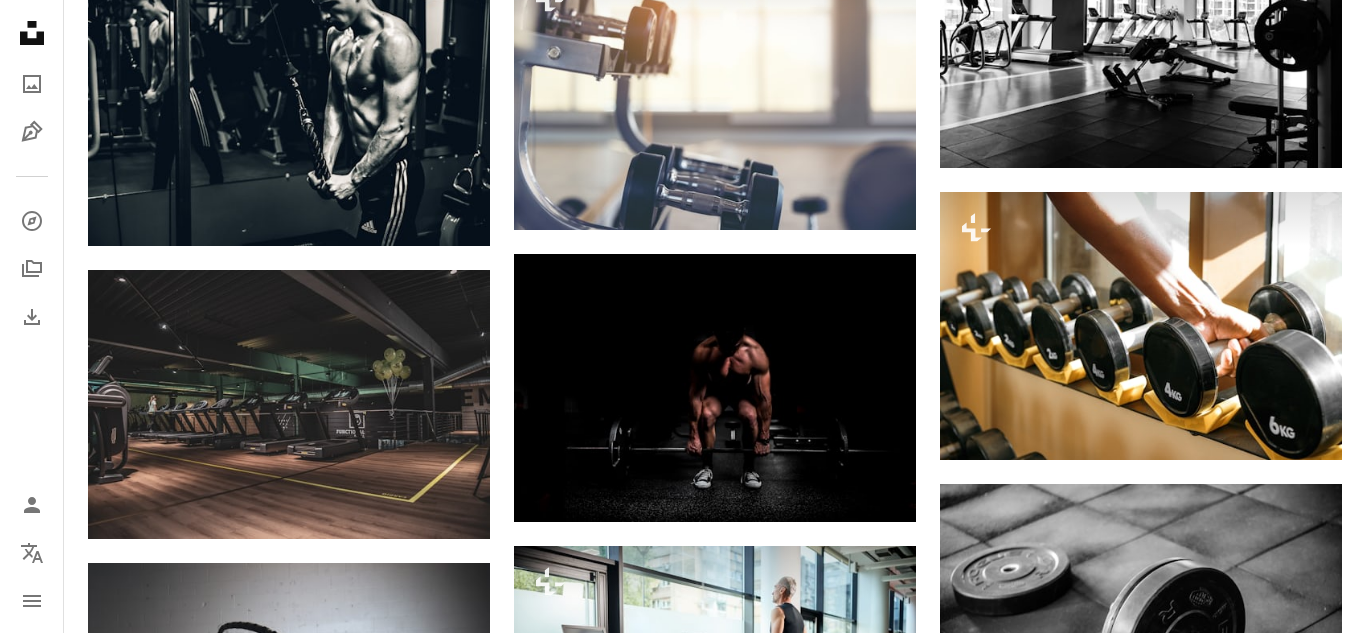 click on "An X shape Join Unsplash Already have an account?  Login First name Last name Email Username  (only letters, numbers and underscores) Password  (min. 8 char) Join By joining, you agree to the  Terms  and  Privacy Policy ." at bounding box center [683, 3211] 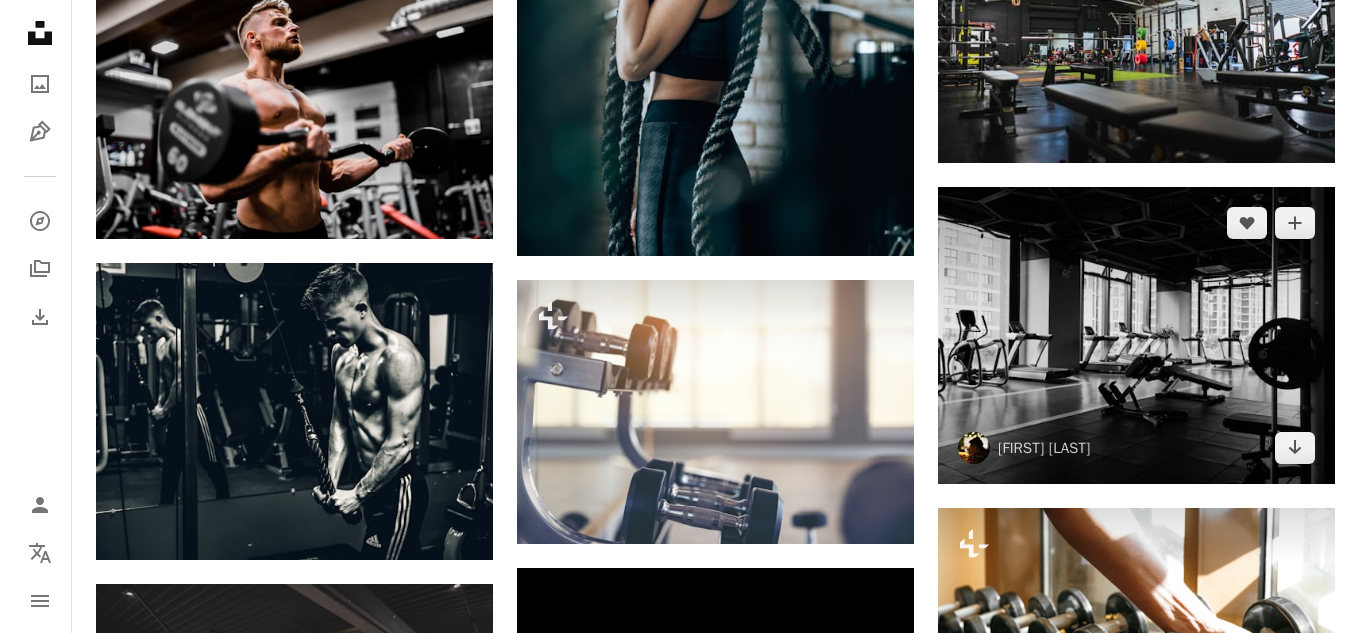 scroll, scrollTop: 1667, scrollLeft: 0, axis: vertical 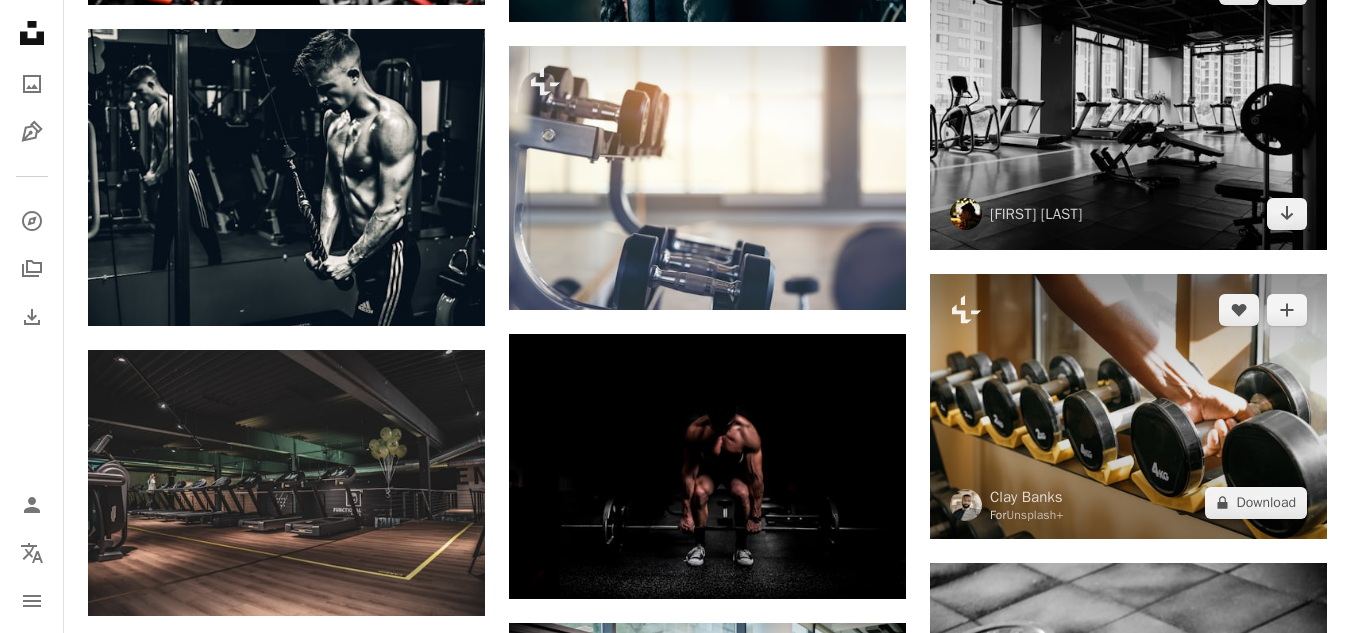 click at bounding box center (1128, 406) 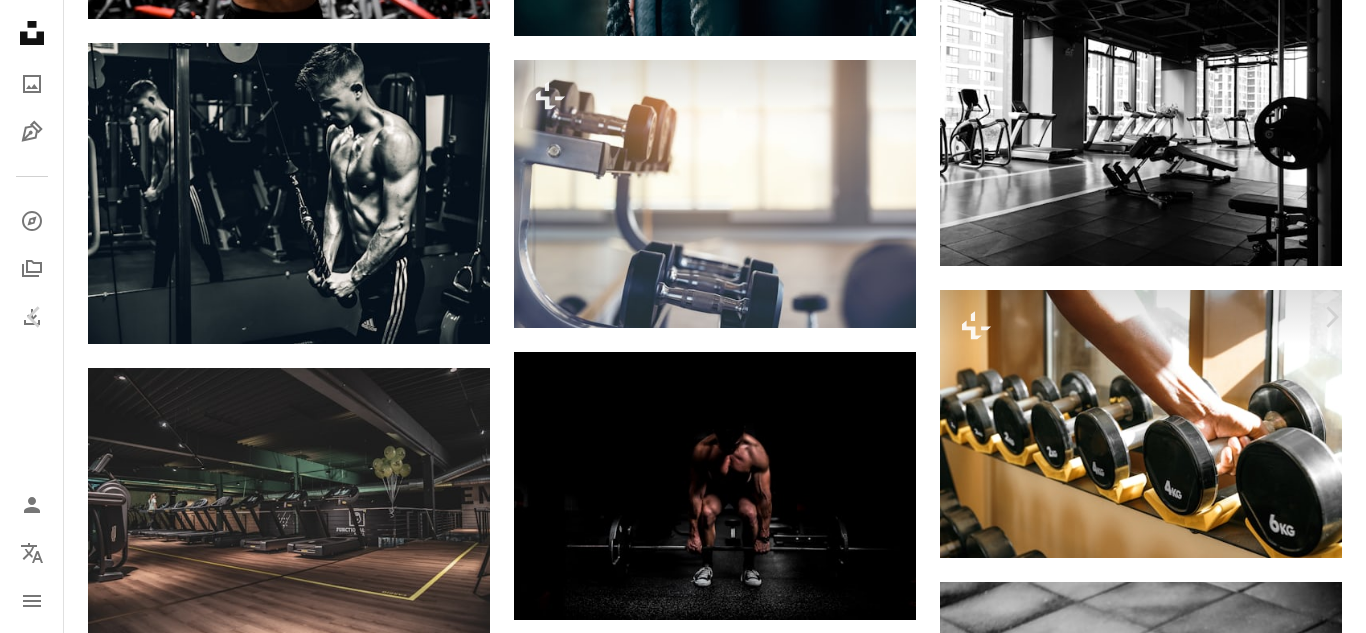click on "A lock   Download" at bounding box center [1205, 3040] 